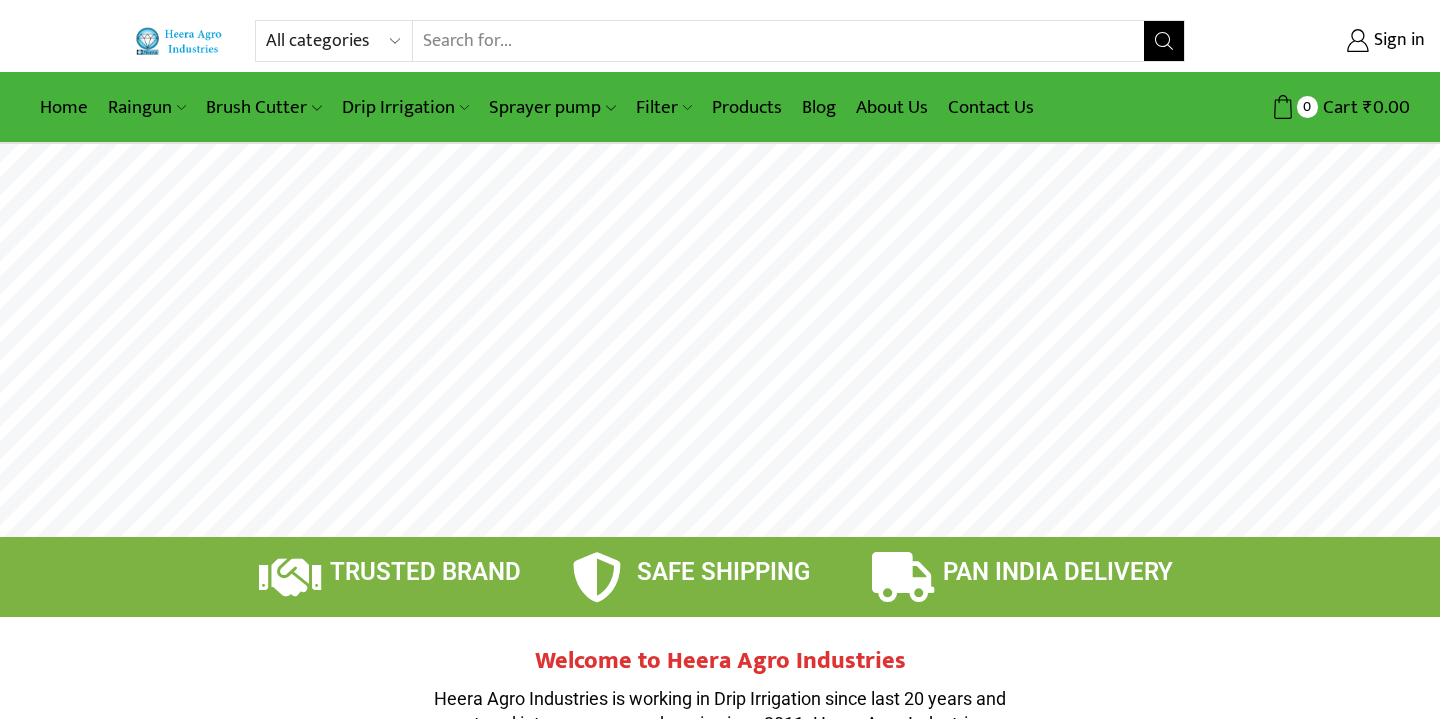 scroll, scrollTop: 0, scrollLeft: 0, axis: both 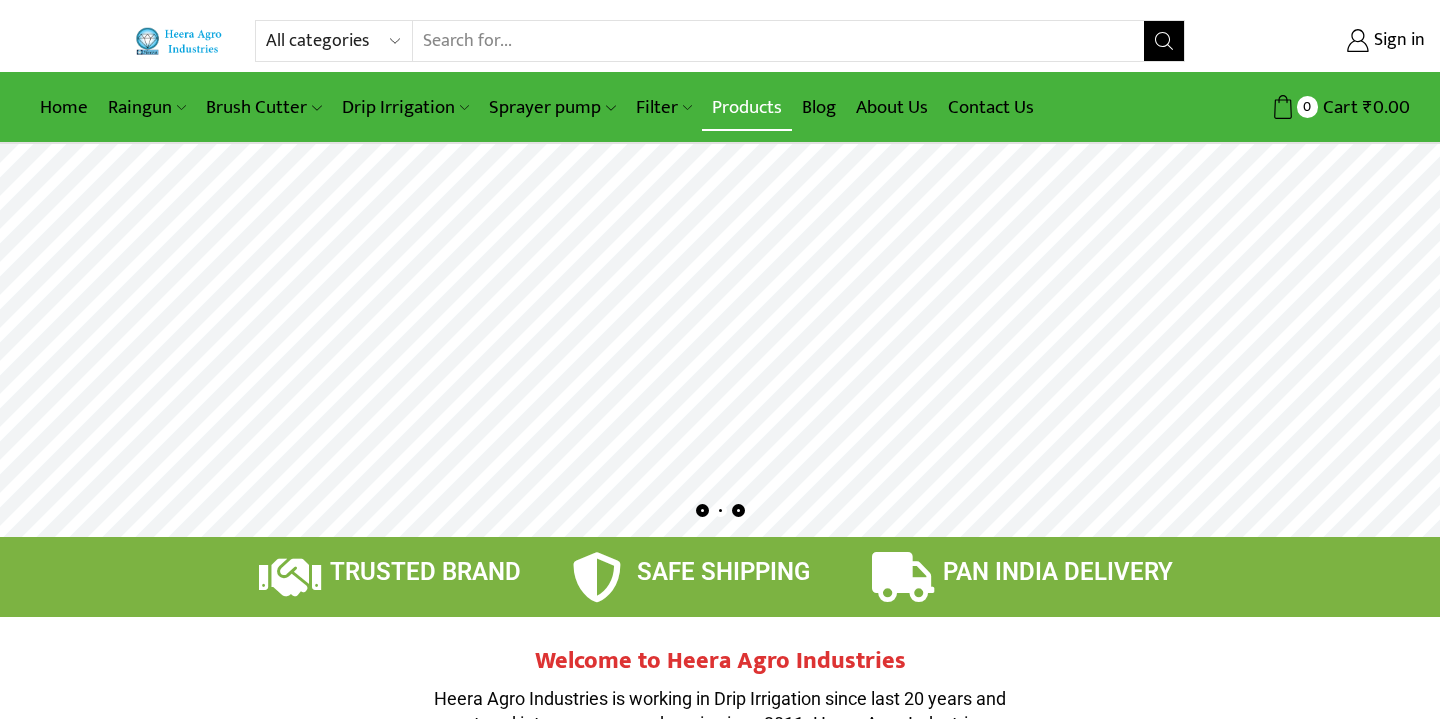 click on "Products" at bounding box center [747, 107] 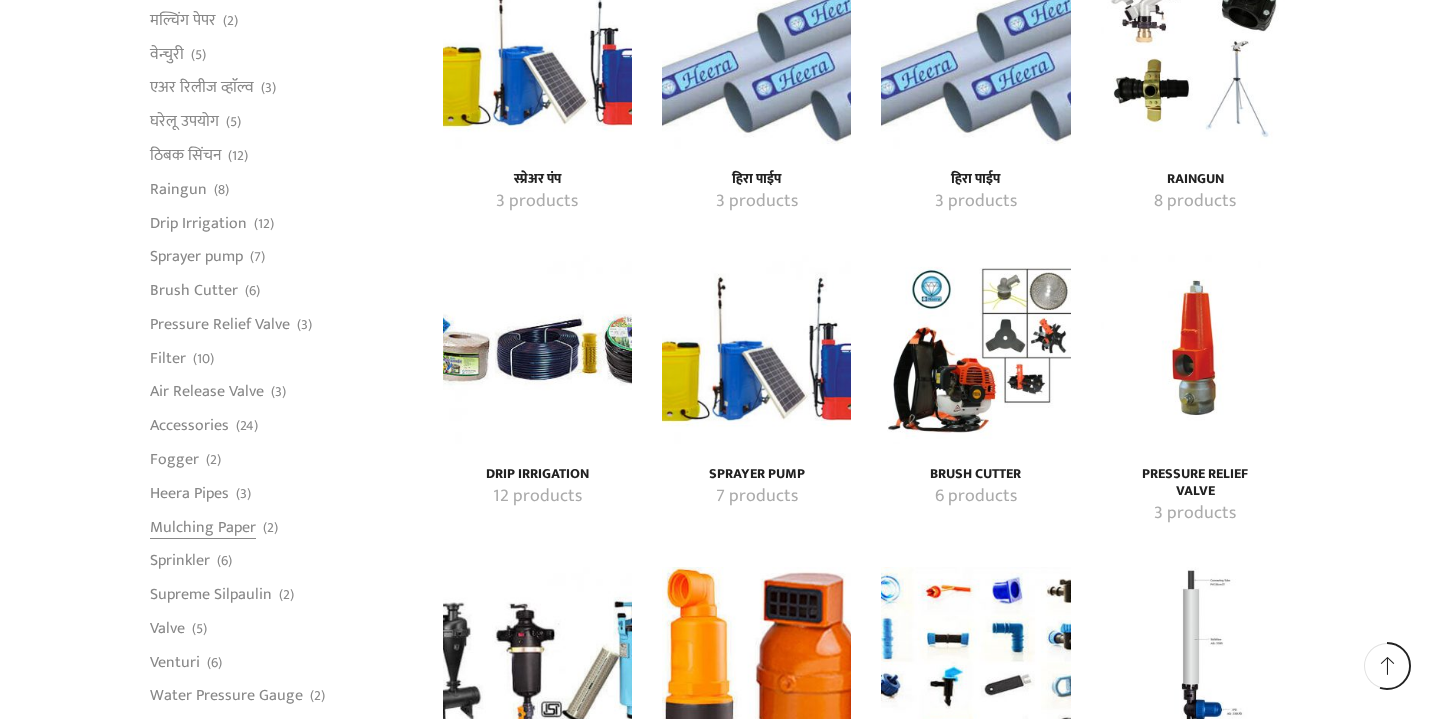 scroll, scrollTop: 2107, scrollLeft: 0, axis: vertical 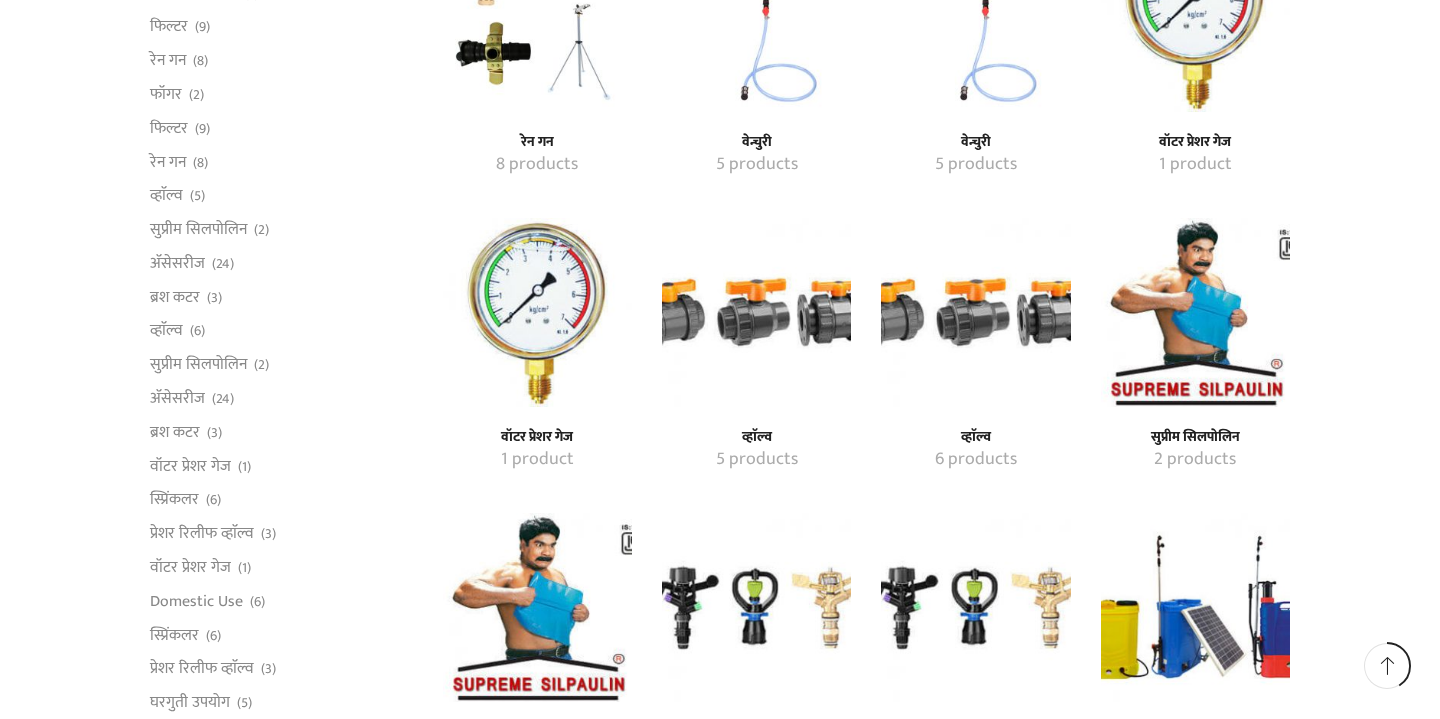 click at bounding box center (537, 312) 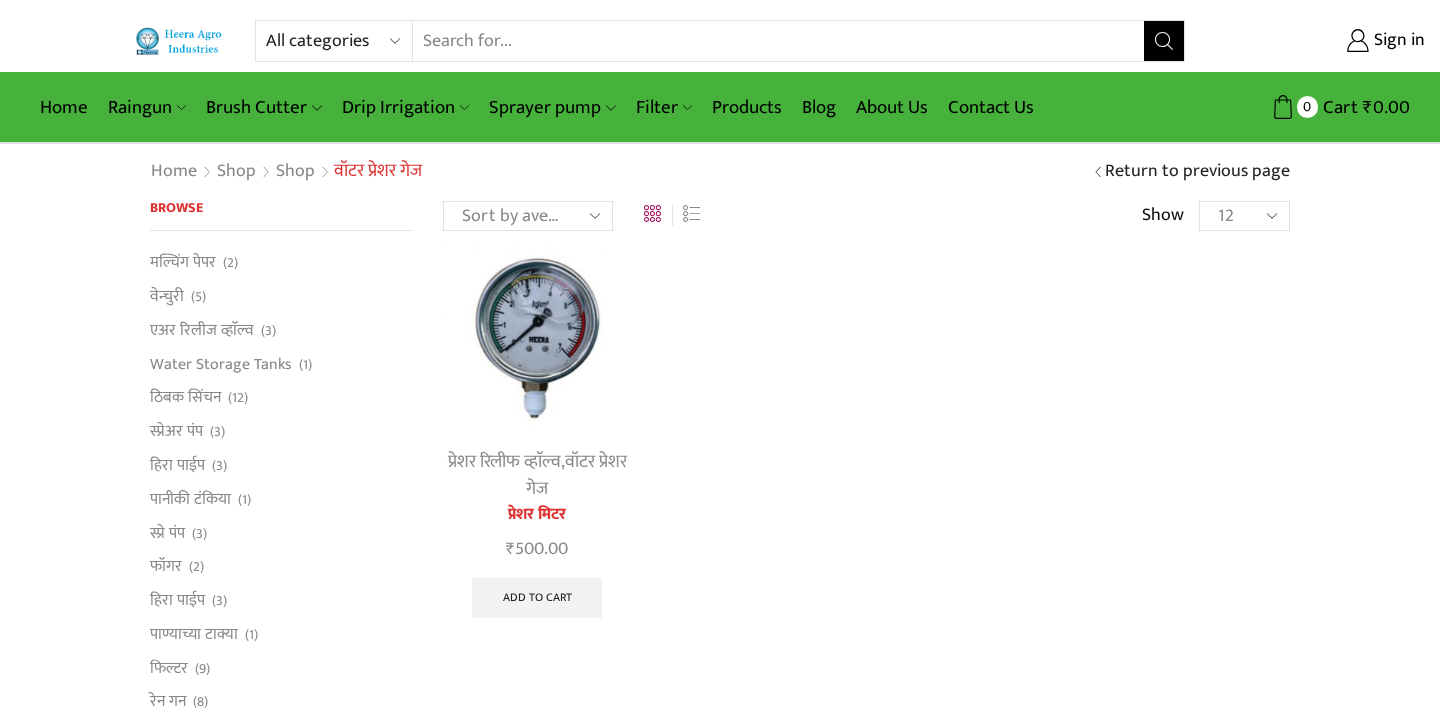 scroll, scrollTop: 0, scrollLeft: 0, axis: both 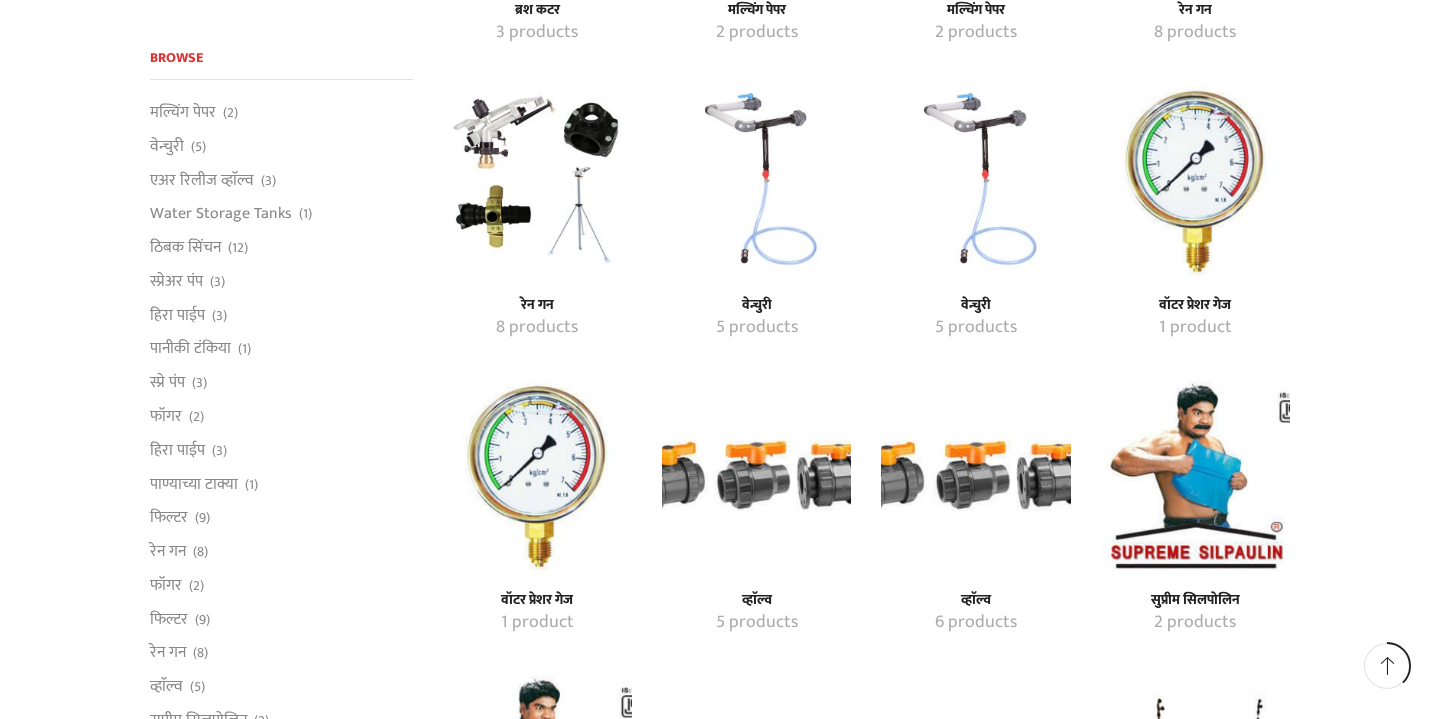click at bounding box center (756, 180) 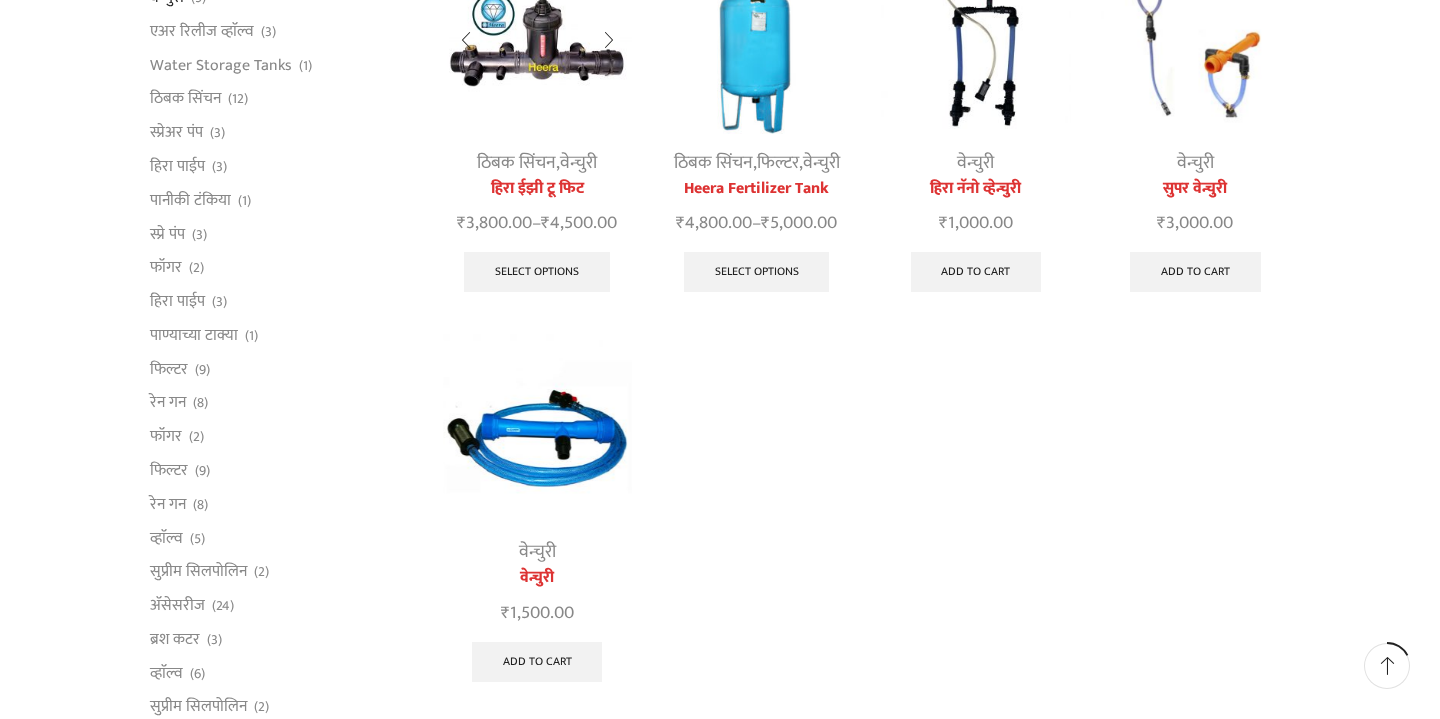 scroll, scrollTop: 0, scrollLeft: 0, axis: both 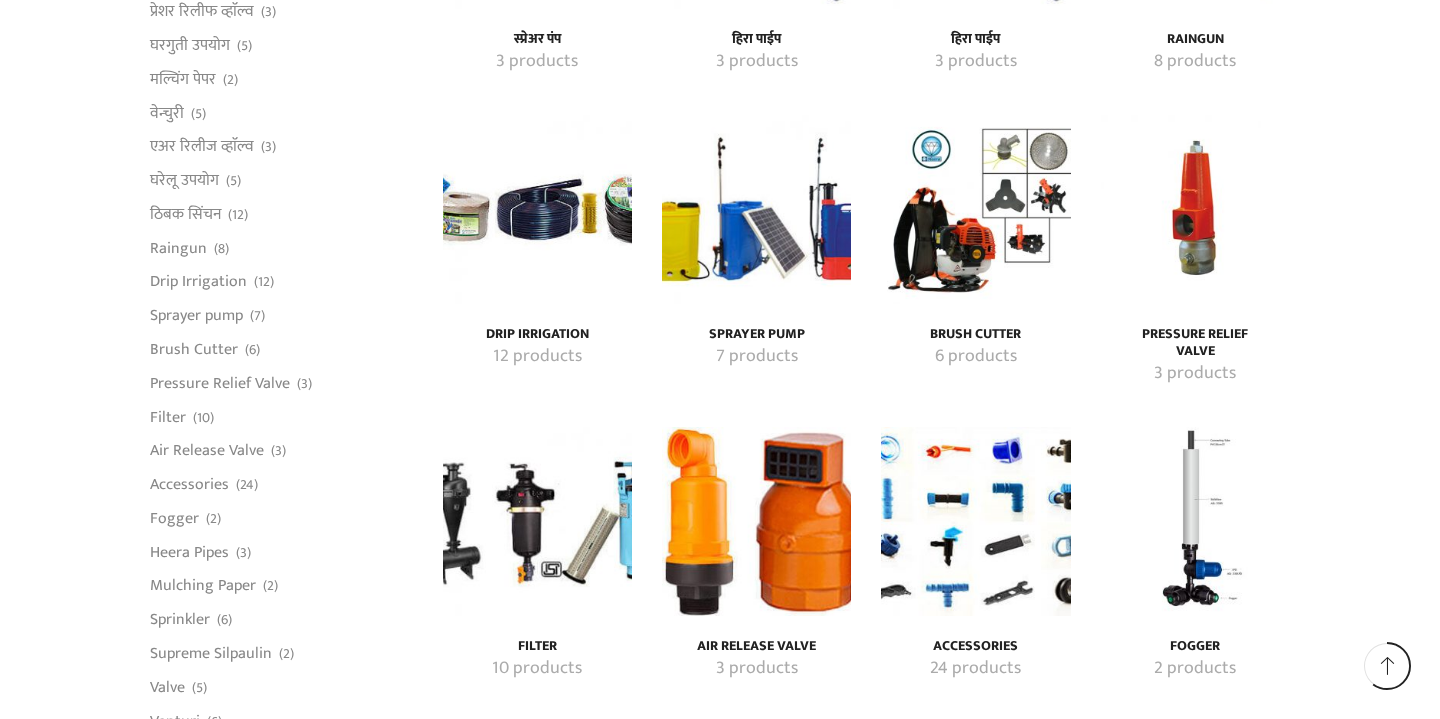 click at bounding box center (1195, 209) 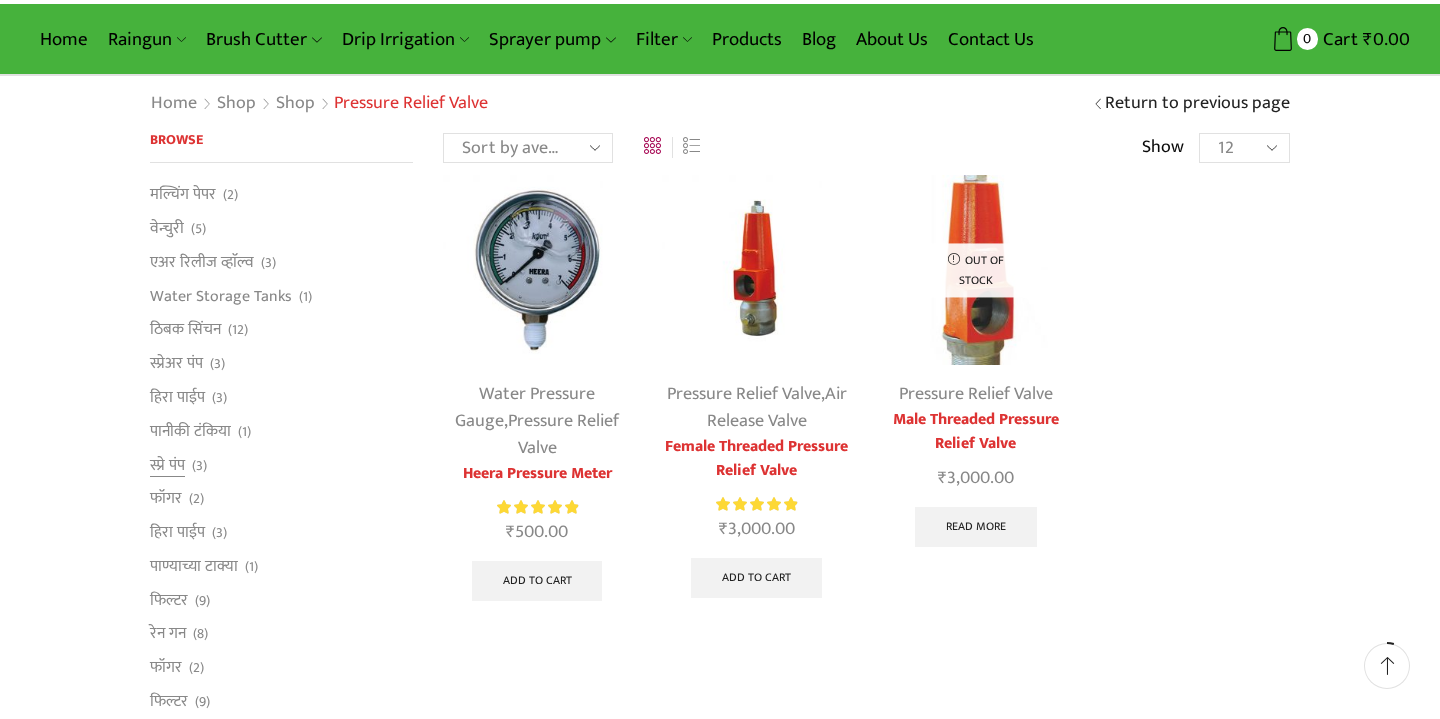 scroll, scrollTop: 81, scrollLeft: 0, axis: vertical 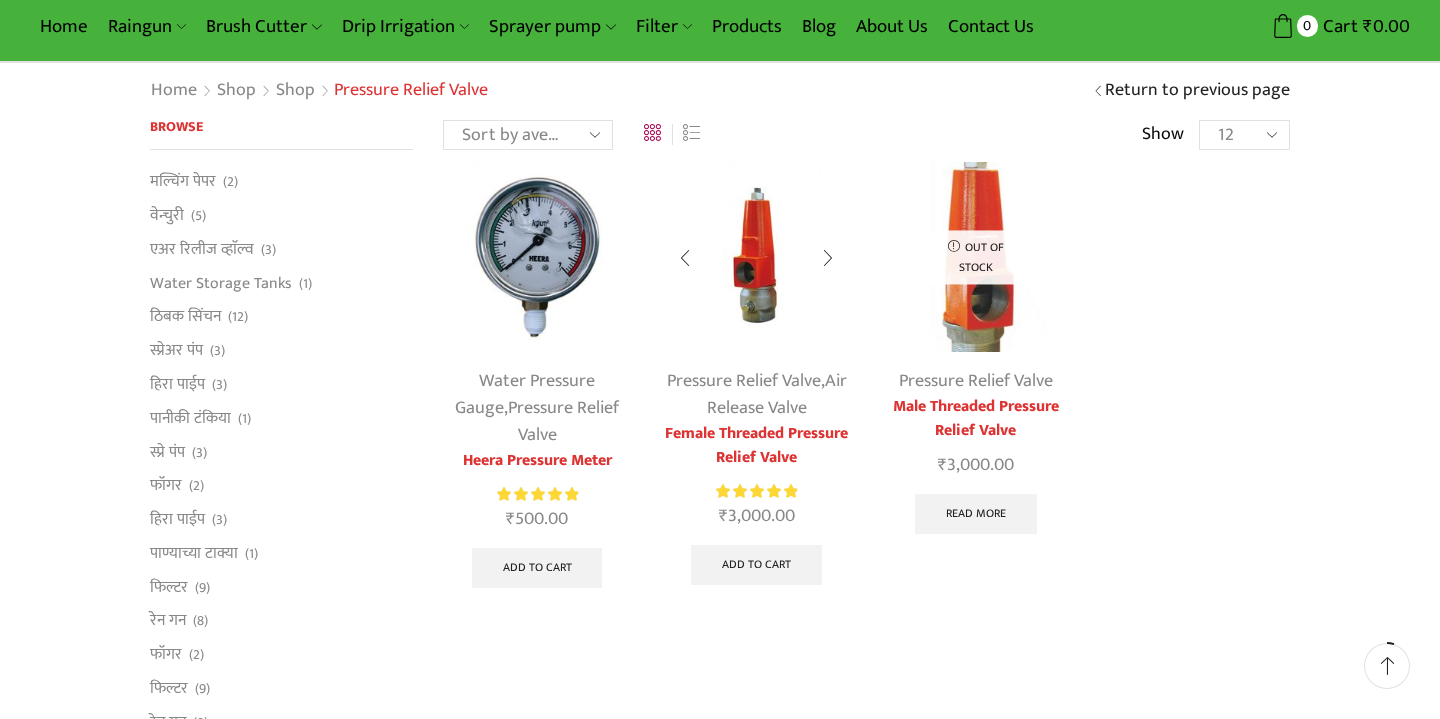 click at bounding box center [828, 258] 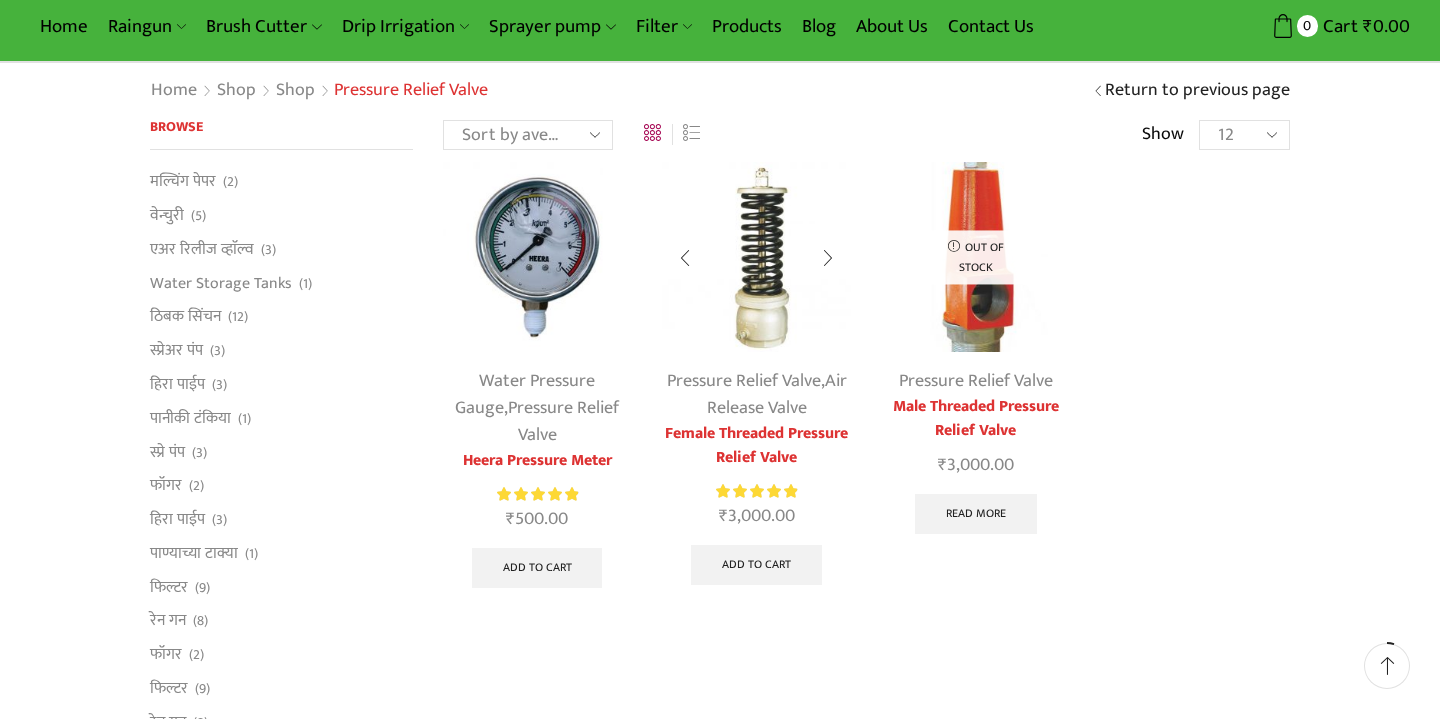 click at bounding box center (828, 258) 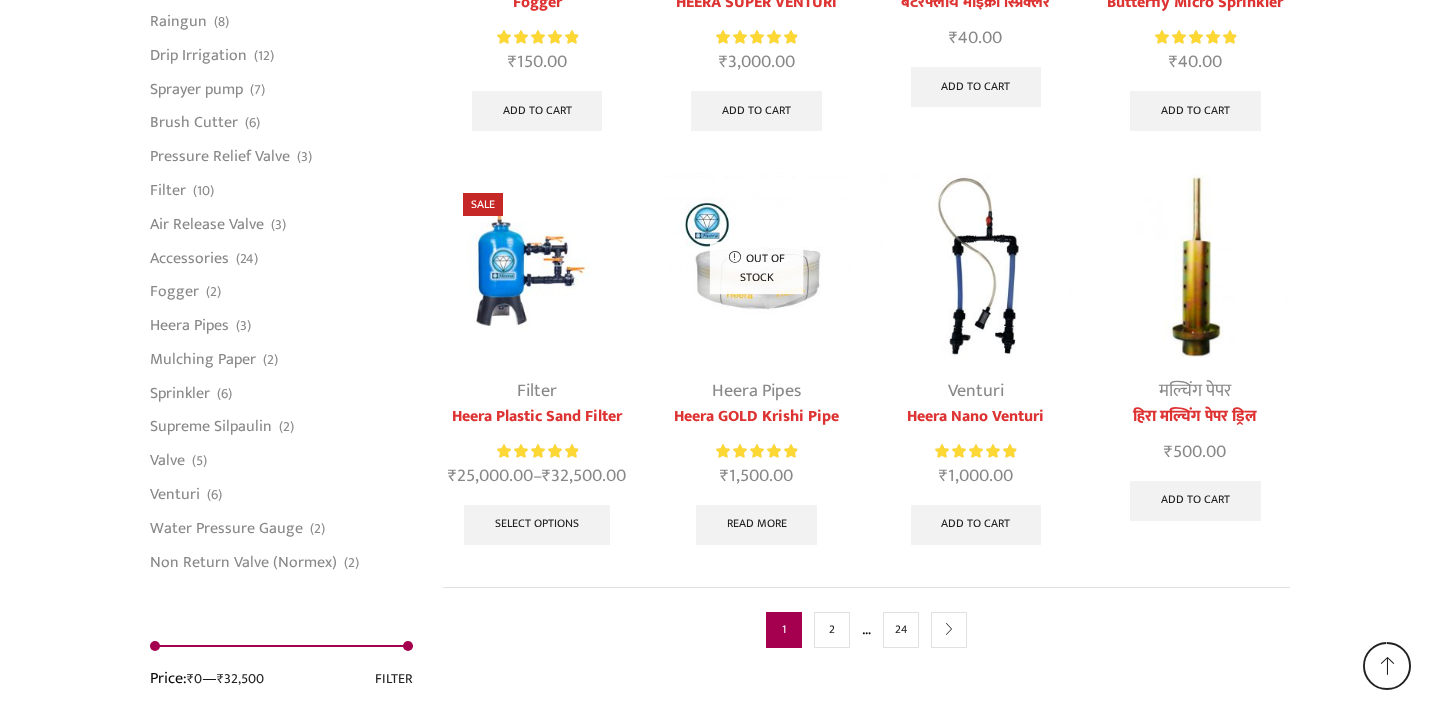 scroll, scrollTop: 5121, scrollLeft: 0, axis: vertical 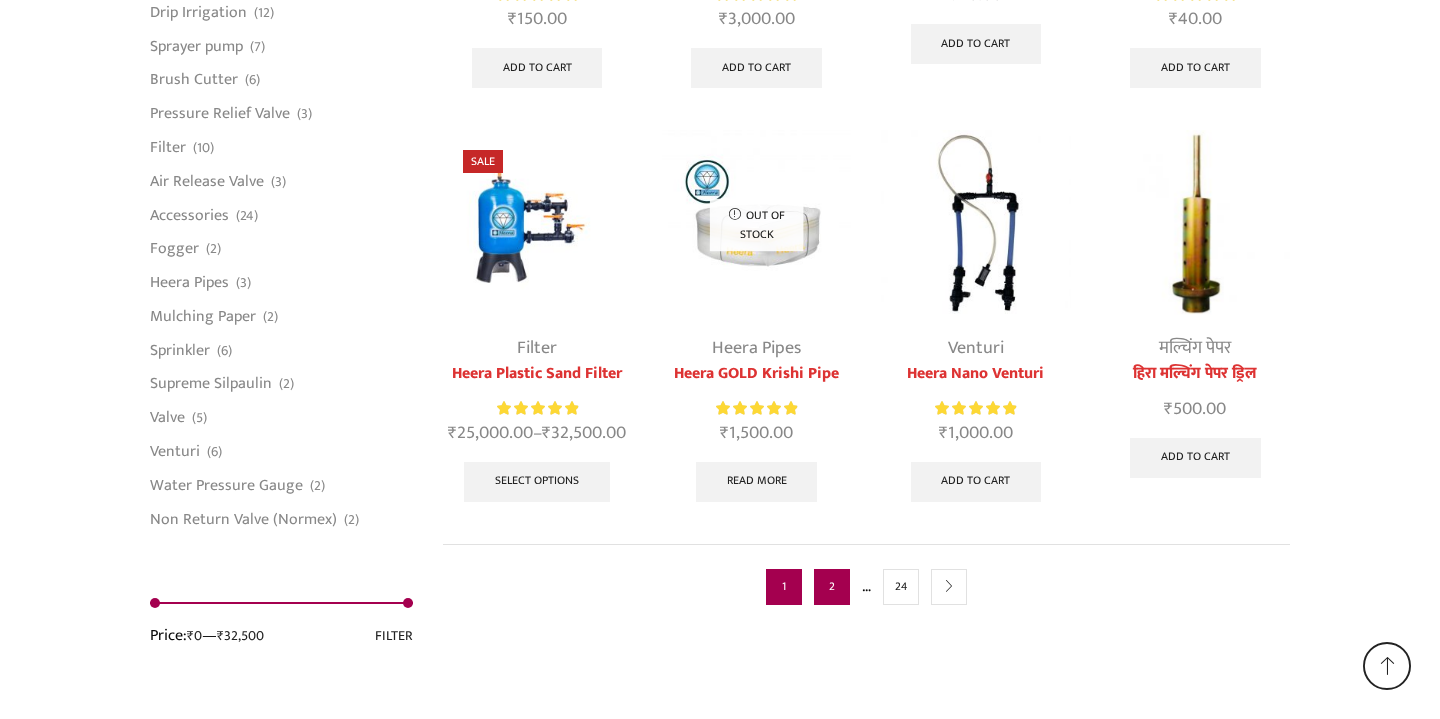 click on "2" at bounding box center (832, 587) 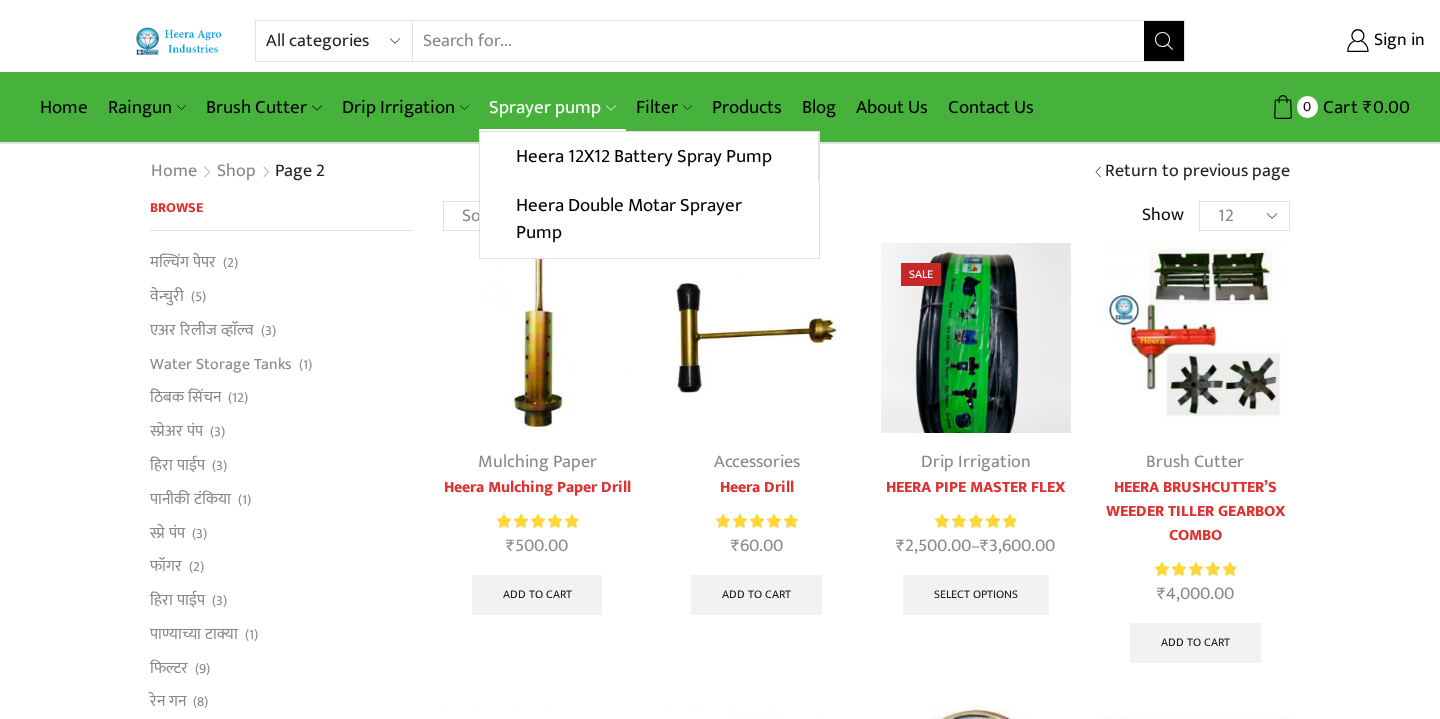 scroll, scrollTop: 0, scrollLeft: 0, axis: both 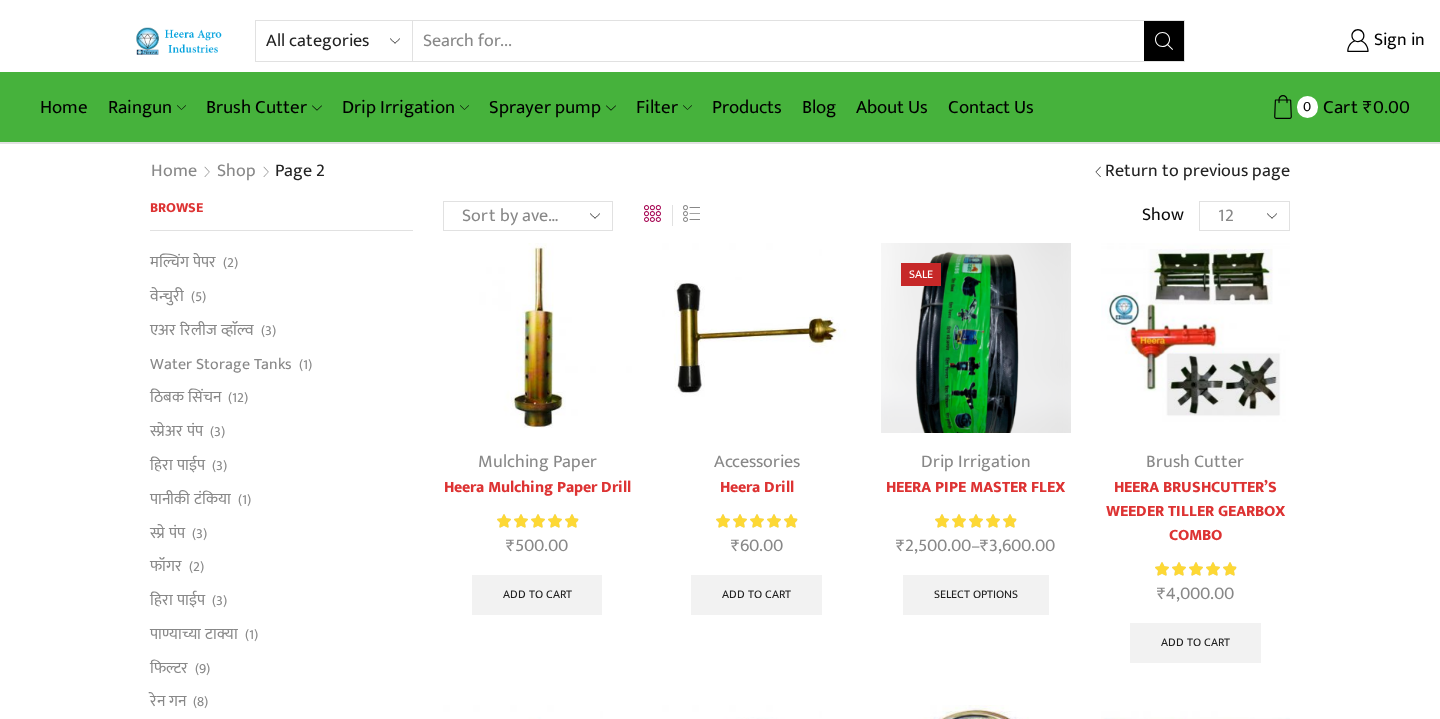 click on "Search input" at bounding box center (778, 41) 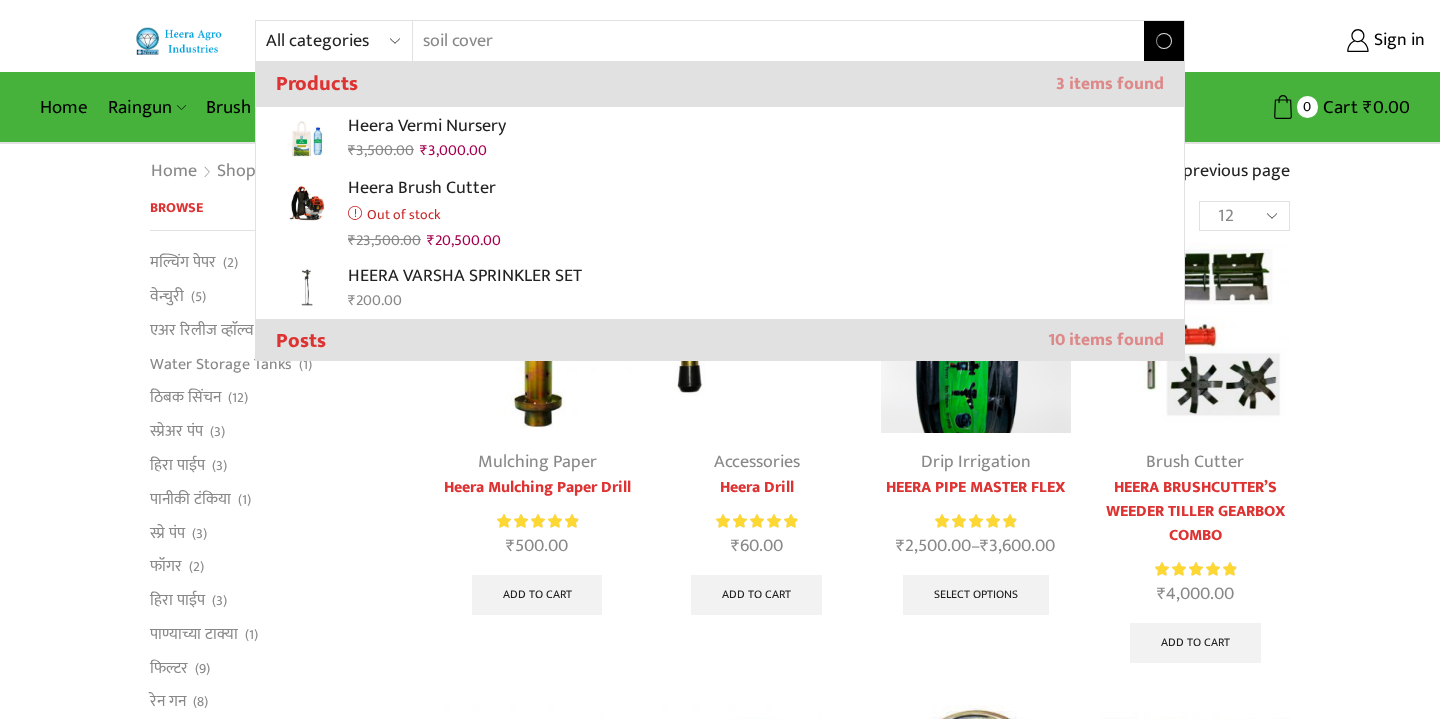 type on "soil cover" 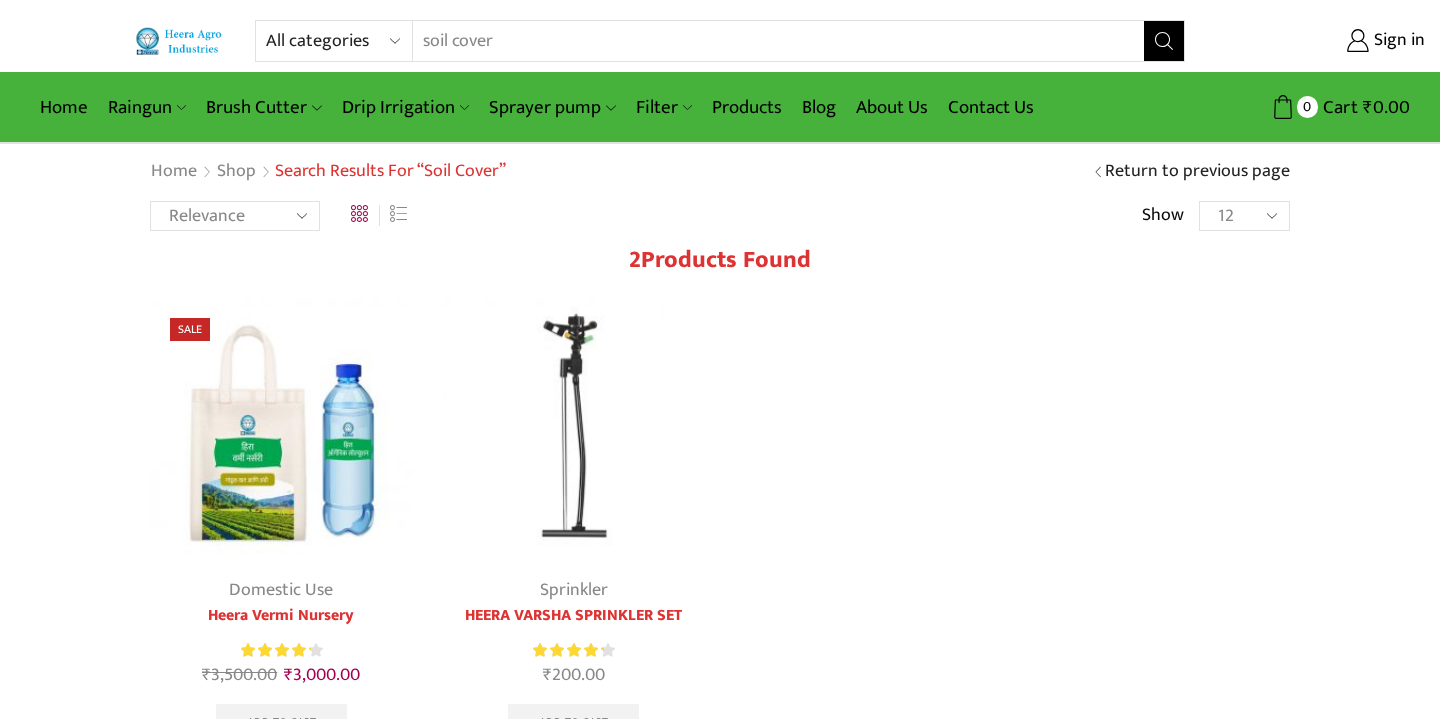 scroll, scrollTop: 0, scrollLeft: 0, axis: both 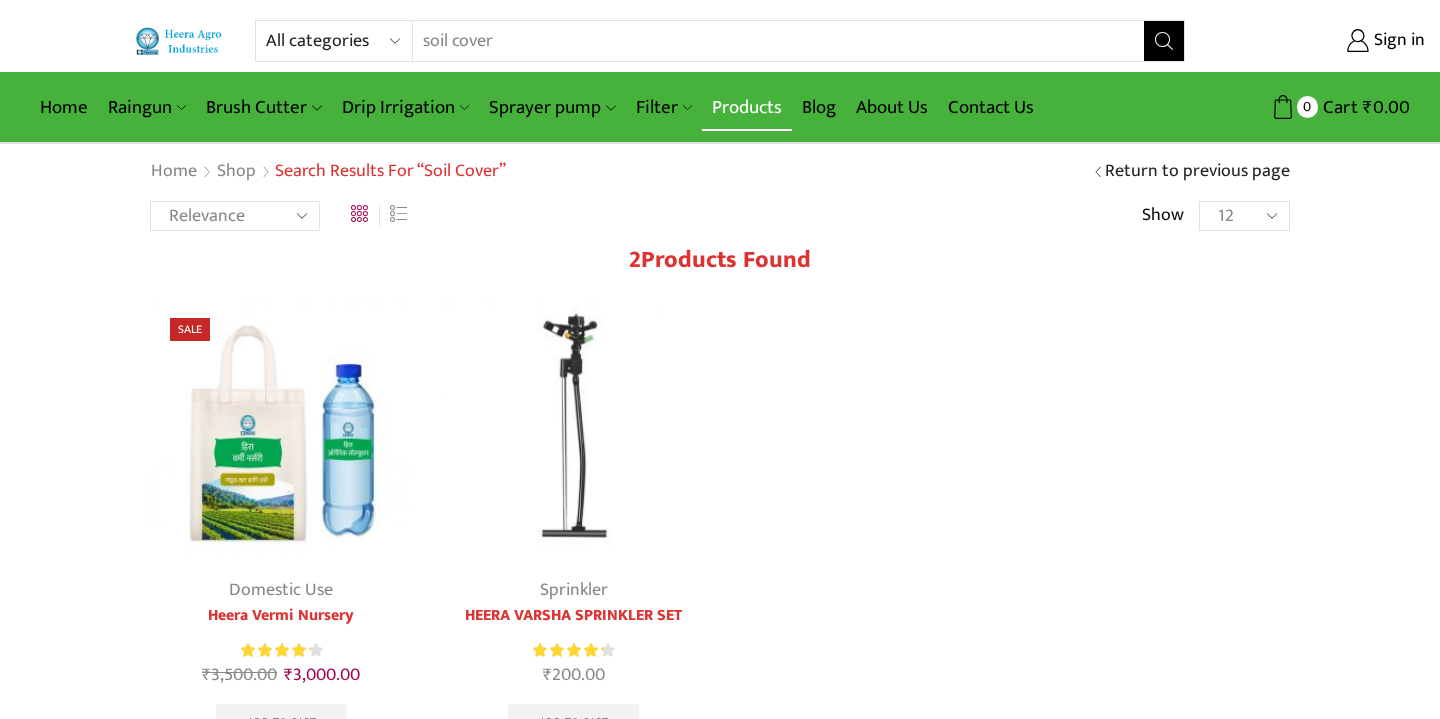 click on "Products" at bounding box center (747, 107) 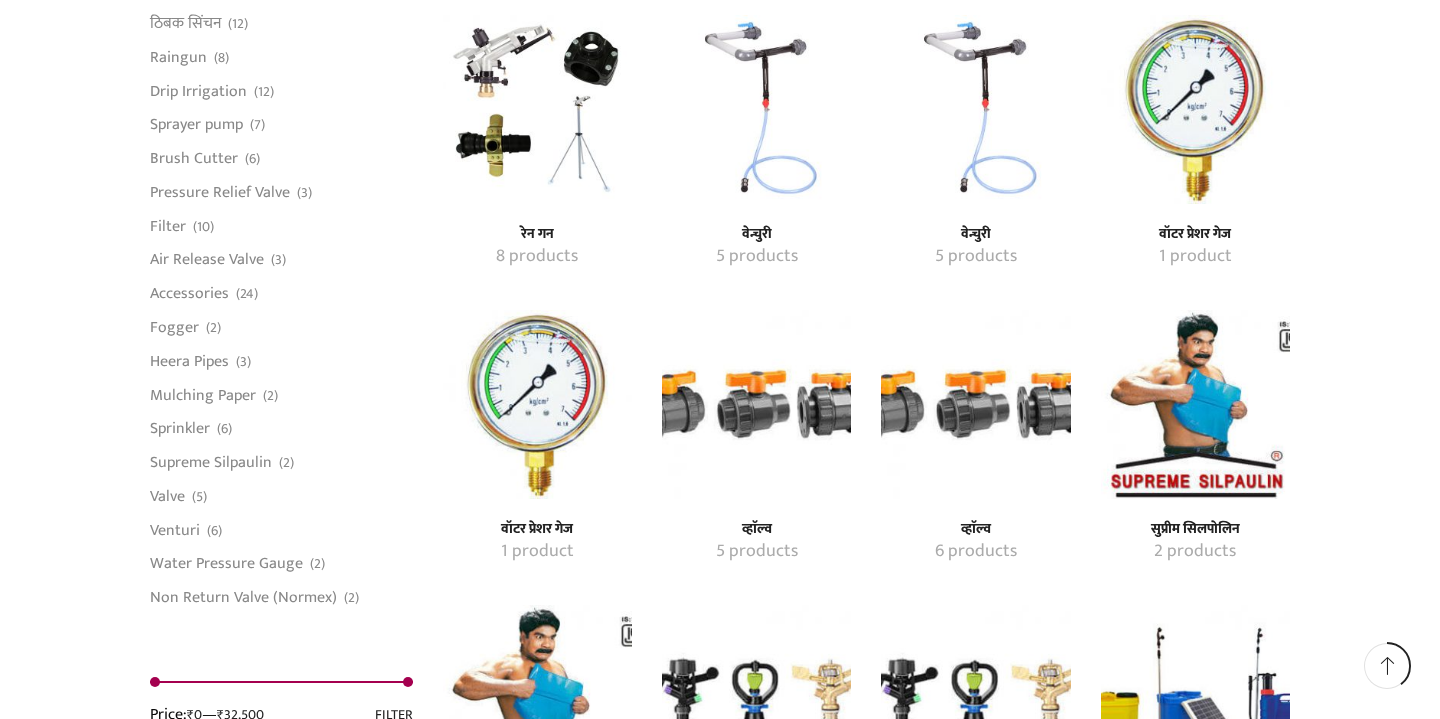 scroll, scrollTop: 2034, scrollLeft: 0, axis: vertical 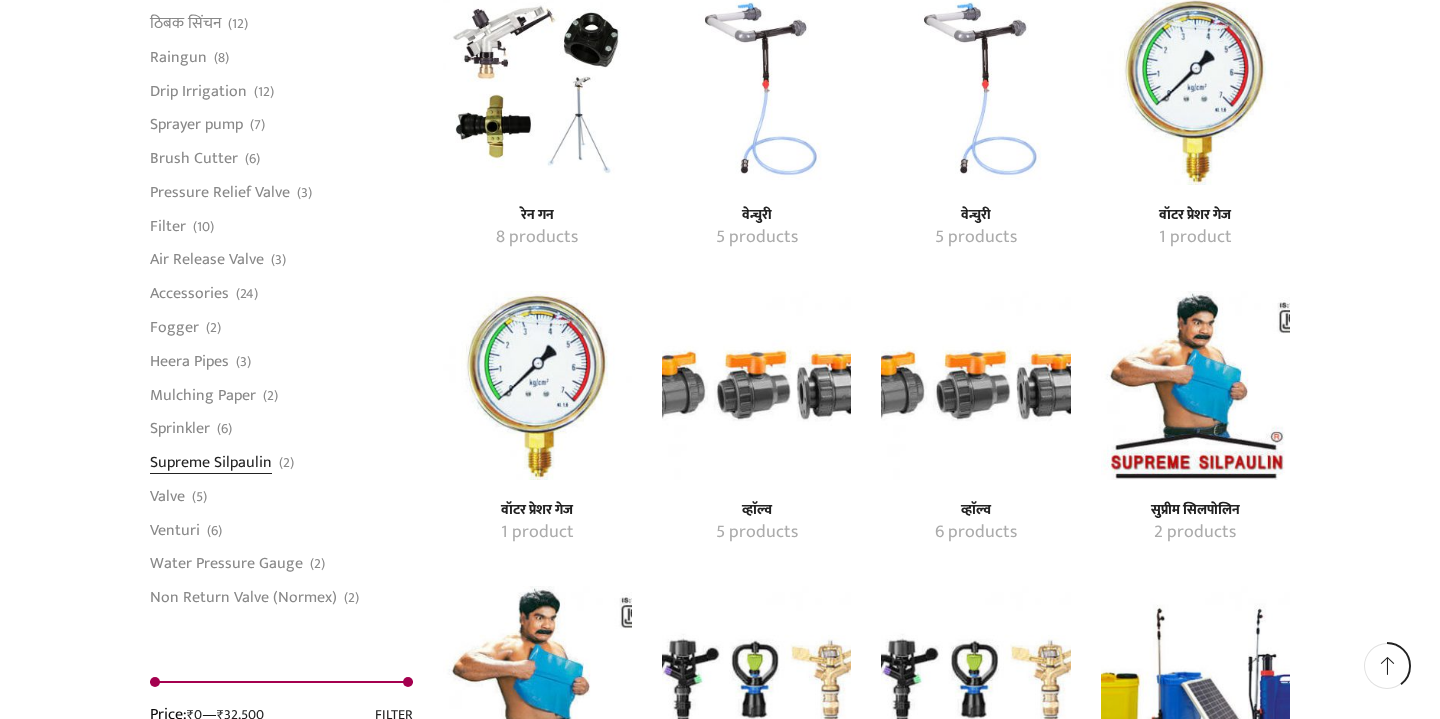 click on "Supreme Silpaulin" at bounding box center (211, 463) 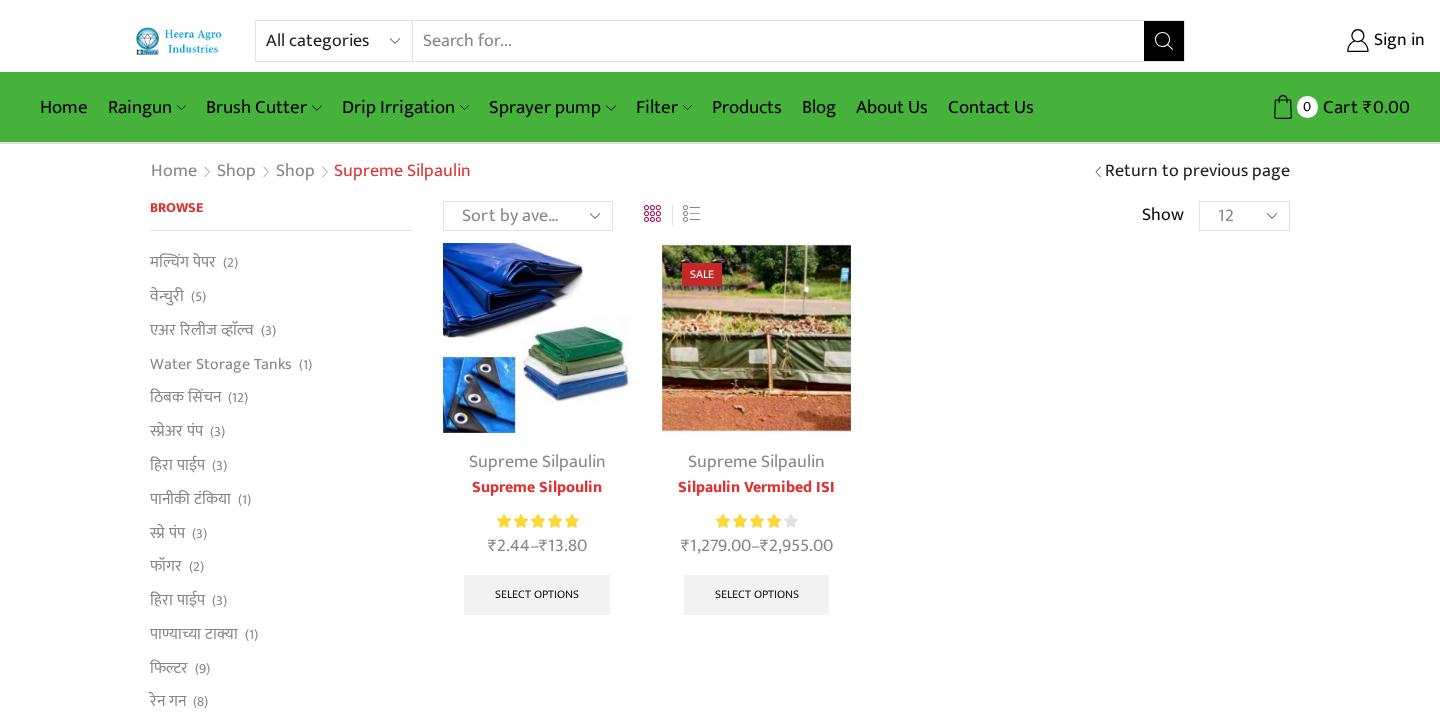 scroll, scrollTop: 0, scrollLeft: 0, axis: both 